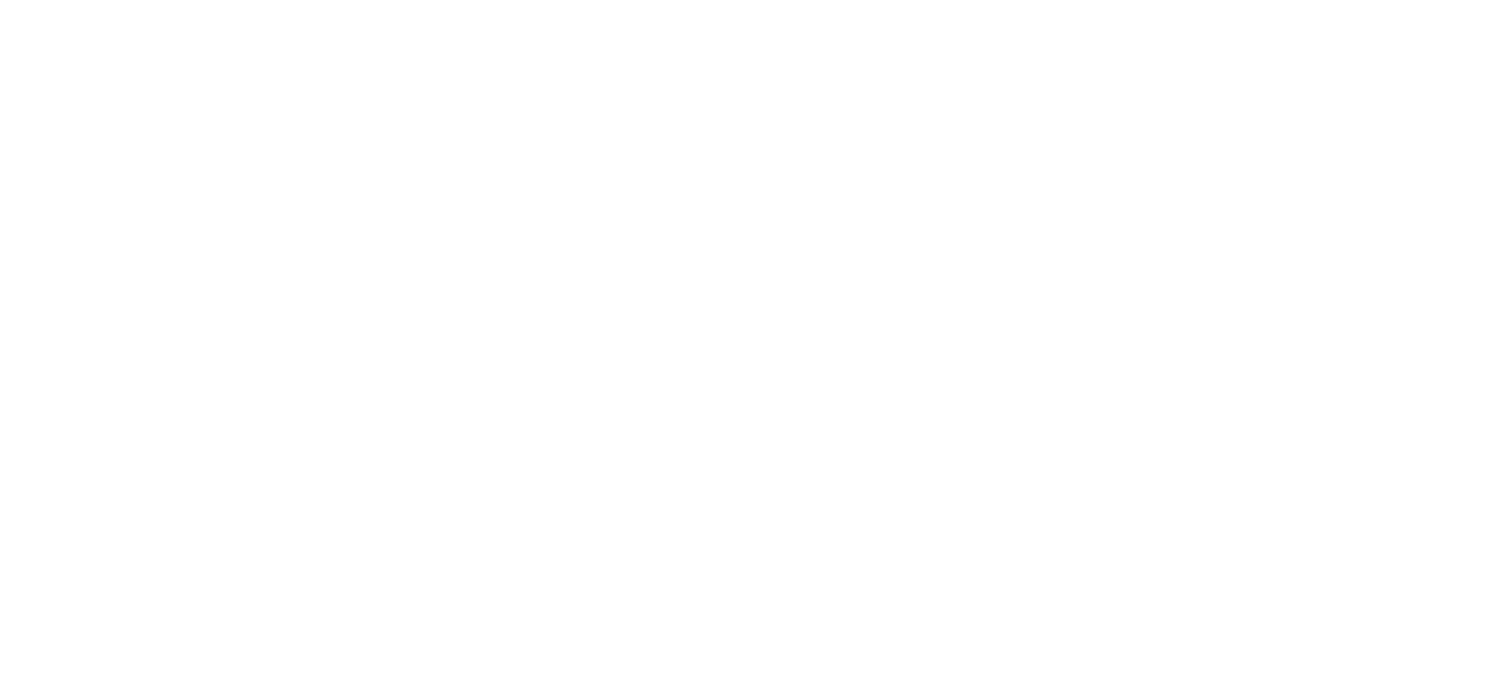 scroll, scrollTop: 0, scrollLeft: 0, axis: both 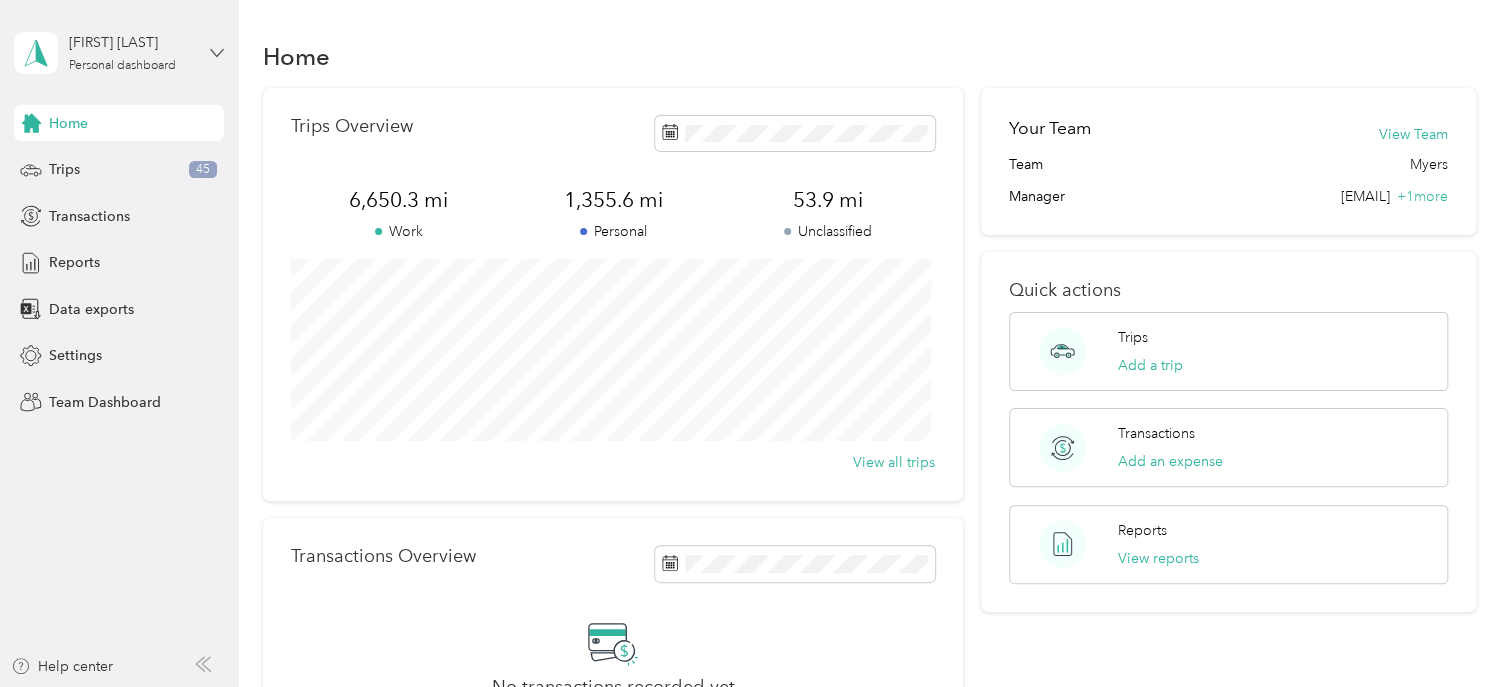 click 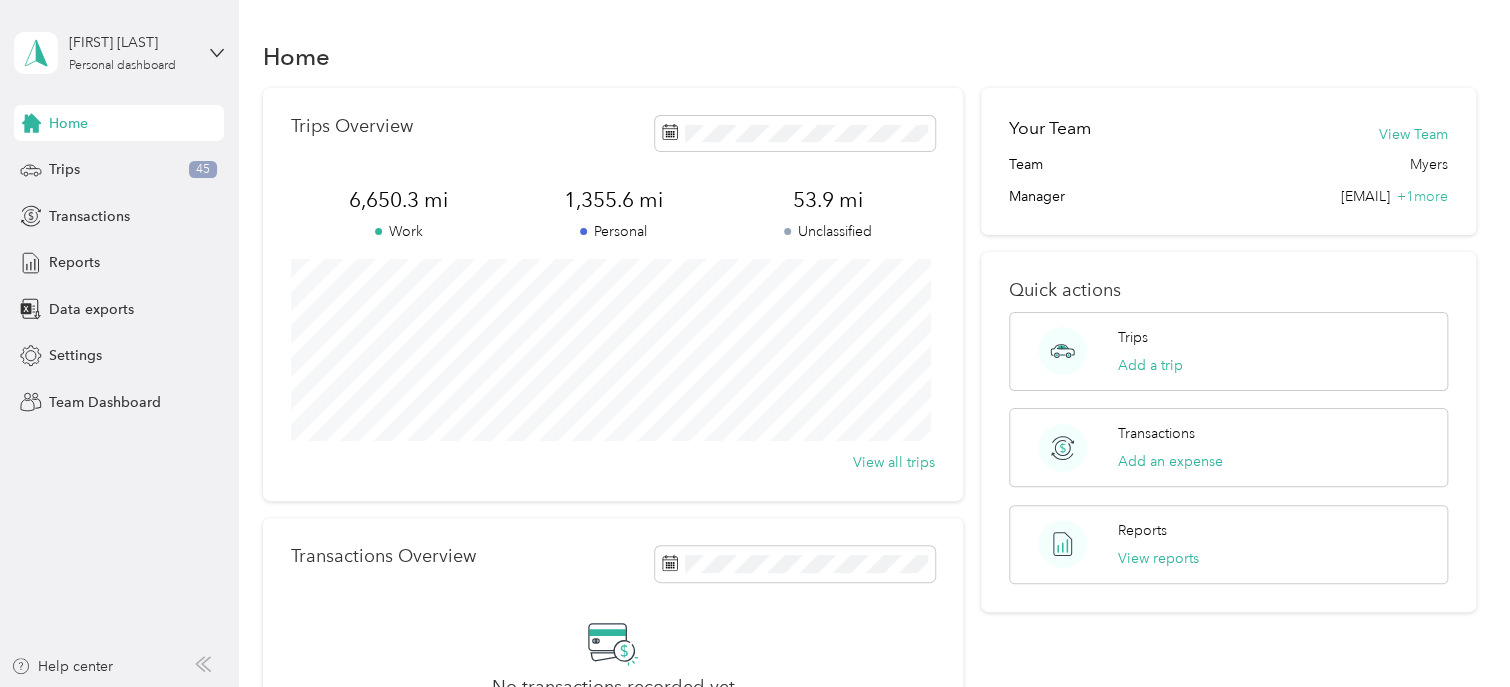click on "Team dashboard" at bounding box center [167, 161] 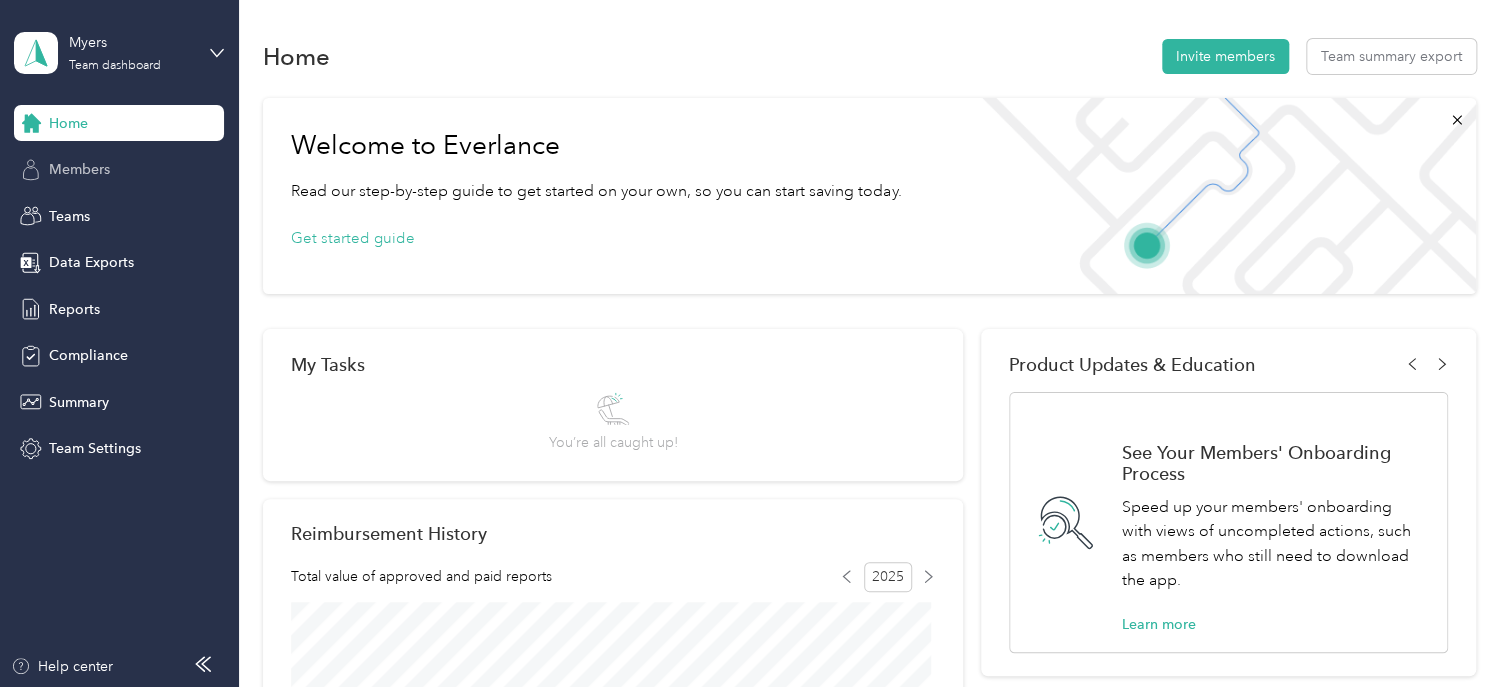 click on "Members" at bounding box center [79, 169] 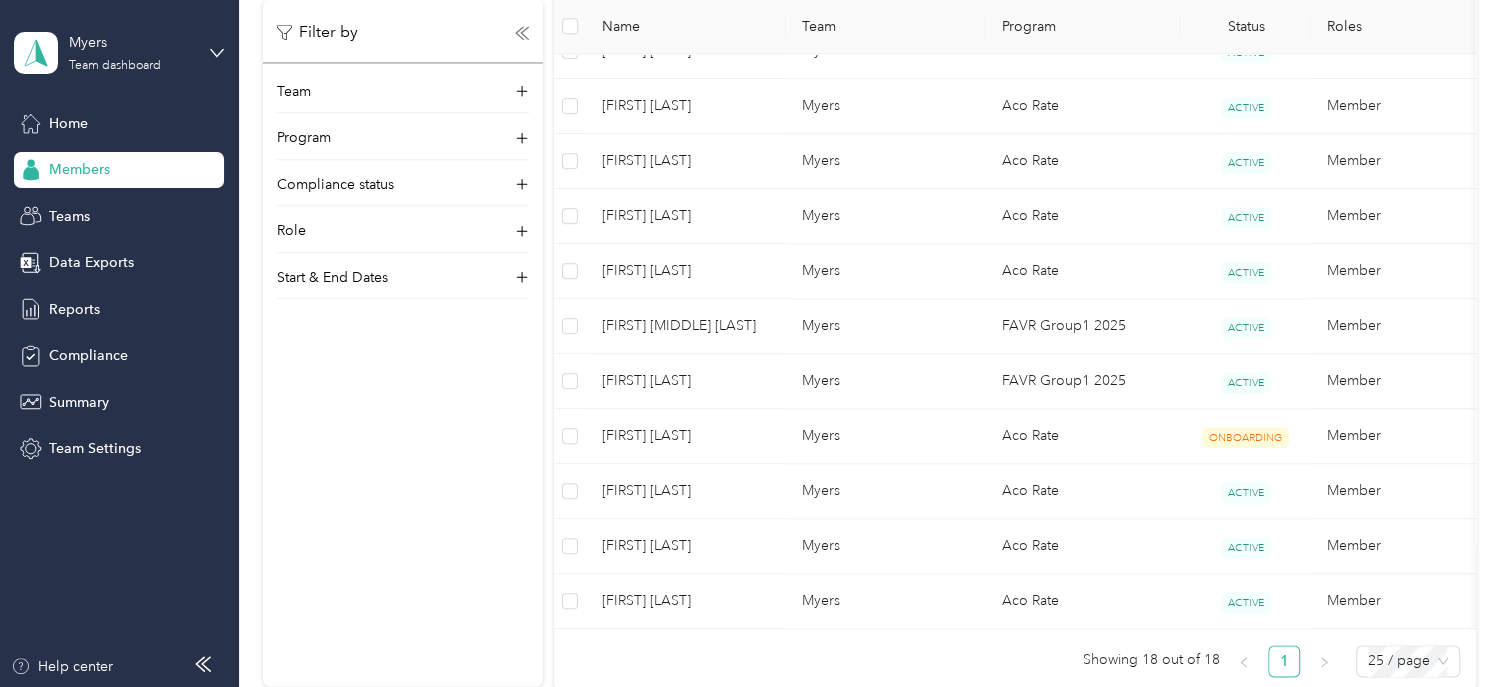 scroll, scrollTop: 945, scrollLeft: 0, axis: vertical 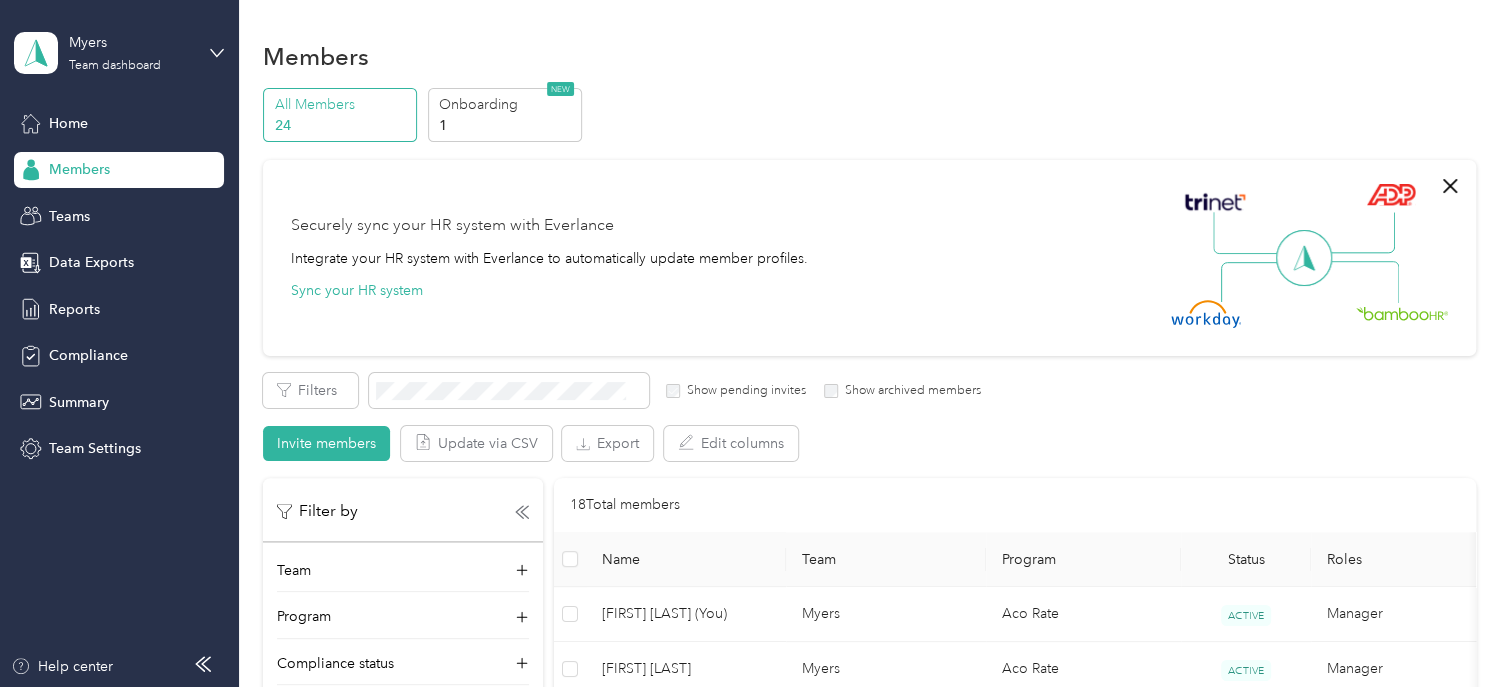 click on "Members All Members 24 Onboarding 1 NEW Securely sync your HR system with Everlance Integrate your HR system with Everlance to automatically update member profiles. Sync your HR system Edit role Edit team Export Selected  0  of  18   members Cancel Filters Show pending invites Show archived members Invite members Update via CSV Export Edit columns  Filter by Team Program Compliance status Role Start & End Dates 18  Total members Name Team Program Status Roles             [FIRST] [LAST]  (You)  [LAST] [LAST] Rate ACTIVE Manager [FIRST] [LAST]  [LAST] [LAST] Rate ACTIVE Manager [FIRST] [LAST]  [LAST] Group1 2025 ON LEAVE Member [FIRST] [MIDDLE] [LAST]  [LAST] Group1 2025 ACTIVE Member [FIRST] [LAST]  [LAST] Rate ACTIVE Member [FIRST] [LAST]  [LAST] Rate ACTIVE Member [FIRST] [LAST]  [LAST] Rate ACTIVE Member [FIRST] [LAST]  [LAST] Rate ACTIVE Member [FIRST] [LAST]  [LAST] Rate ACTIVE Member [FIRST] [LAST]  [LAST] Rate ACTIVE Member [FIRST] [LAST]  [LAST] Rate ACTIVE Member [FIRST] [LAST]  [LAST] 1" at bounding box center [869, 883] 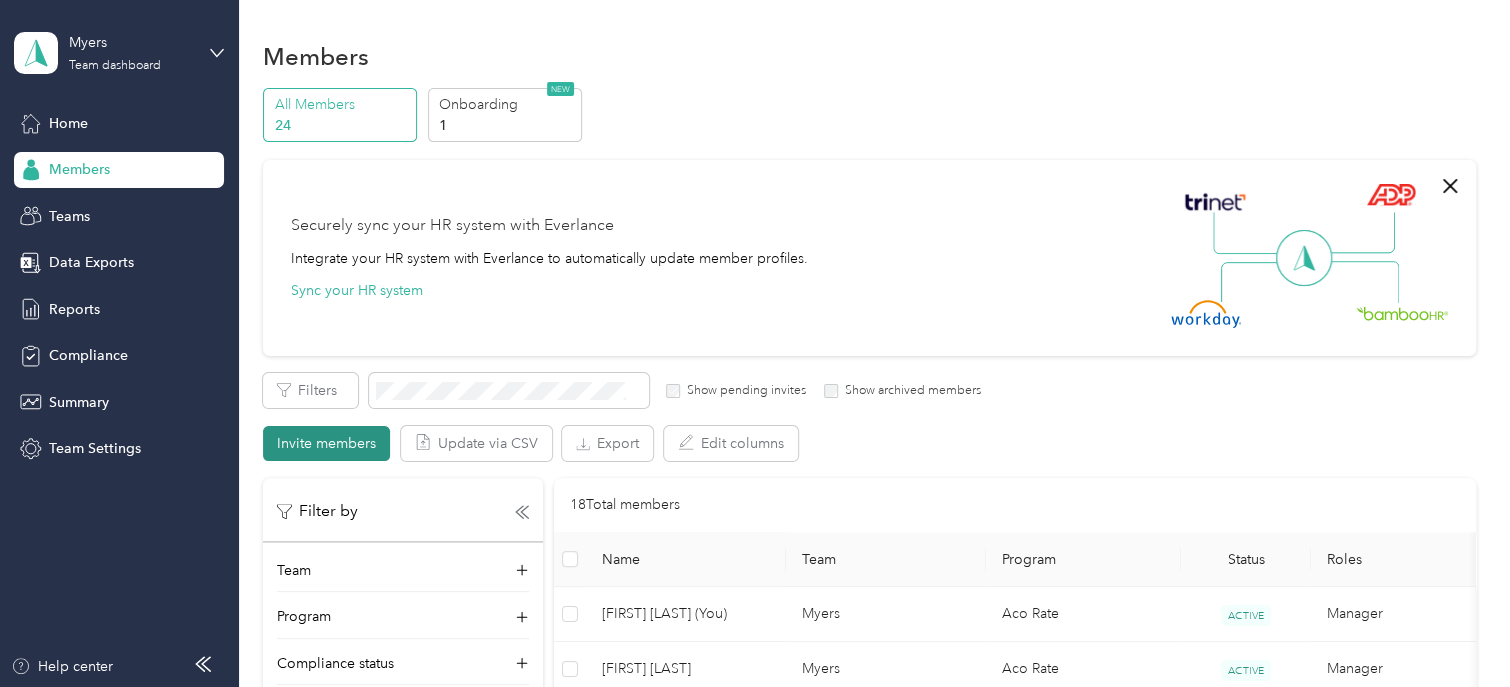 click on "Invite members" at bounding box center (326, 443) 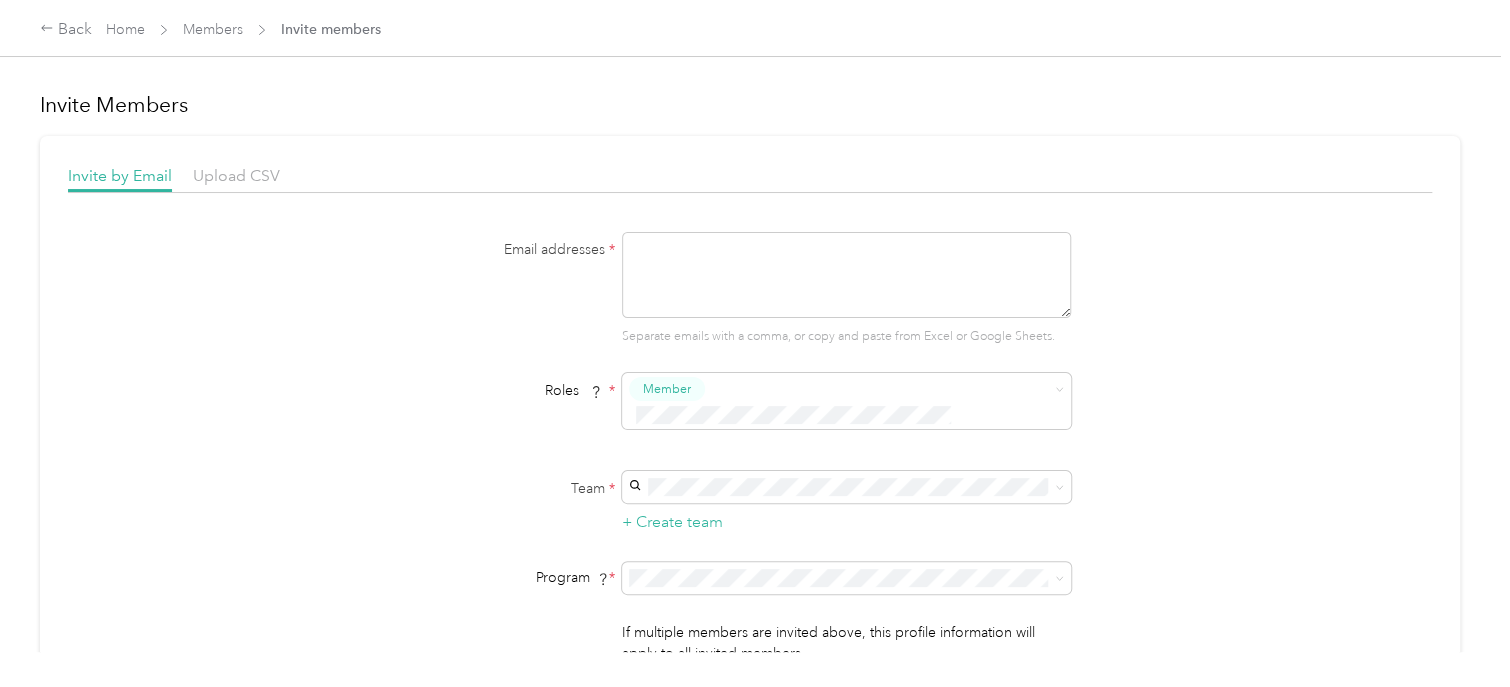 click at bounding box center [846, 275] 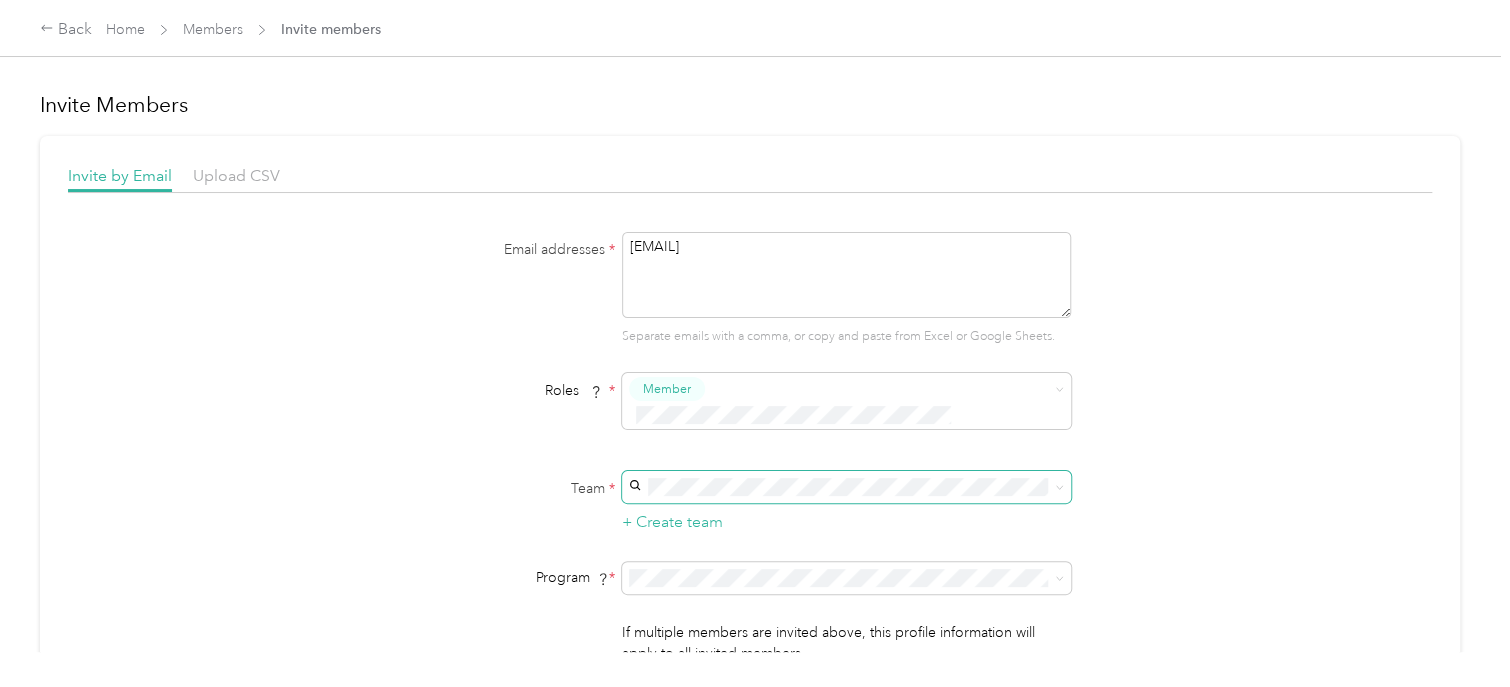 type on "[EMAIL]" 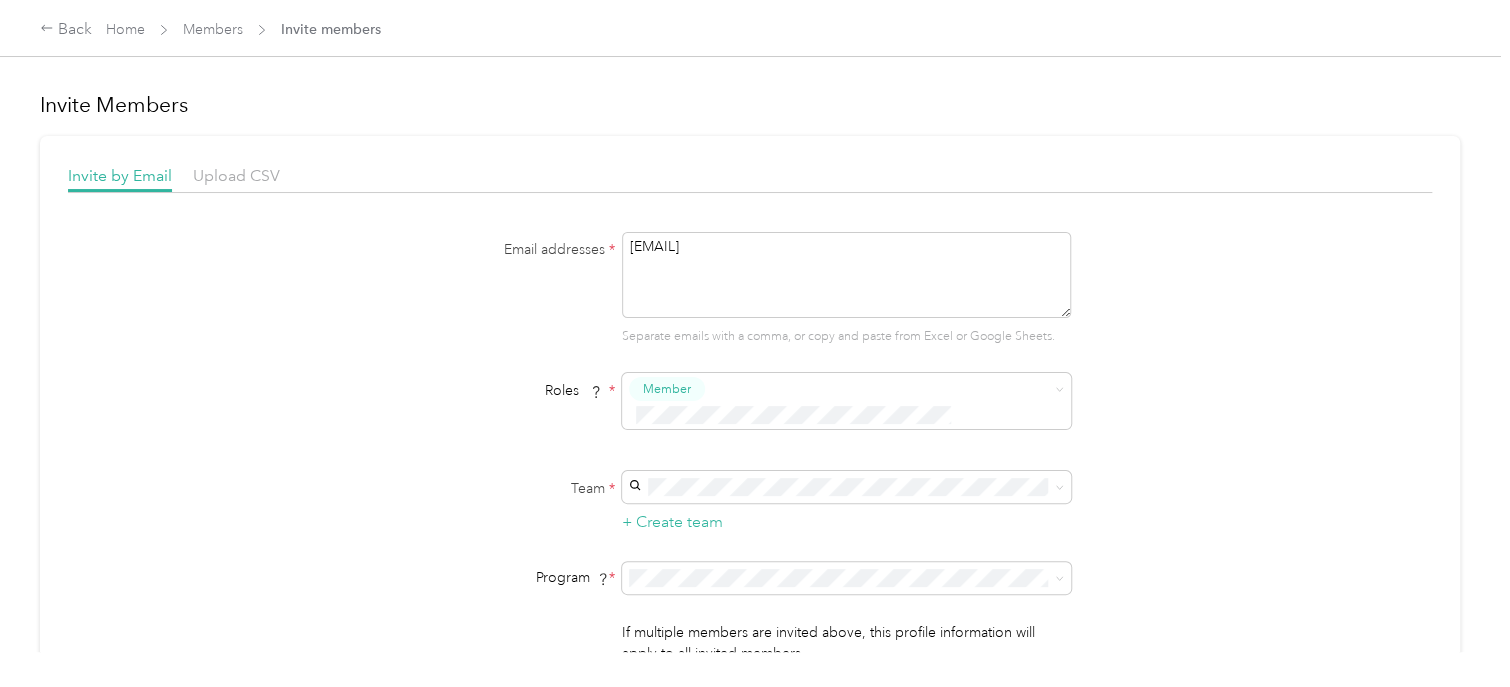 click on "Myers" at bounding box center [652, 484] 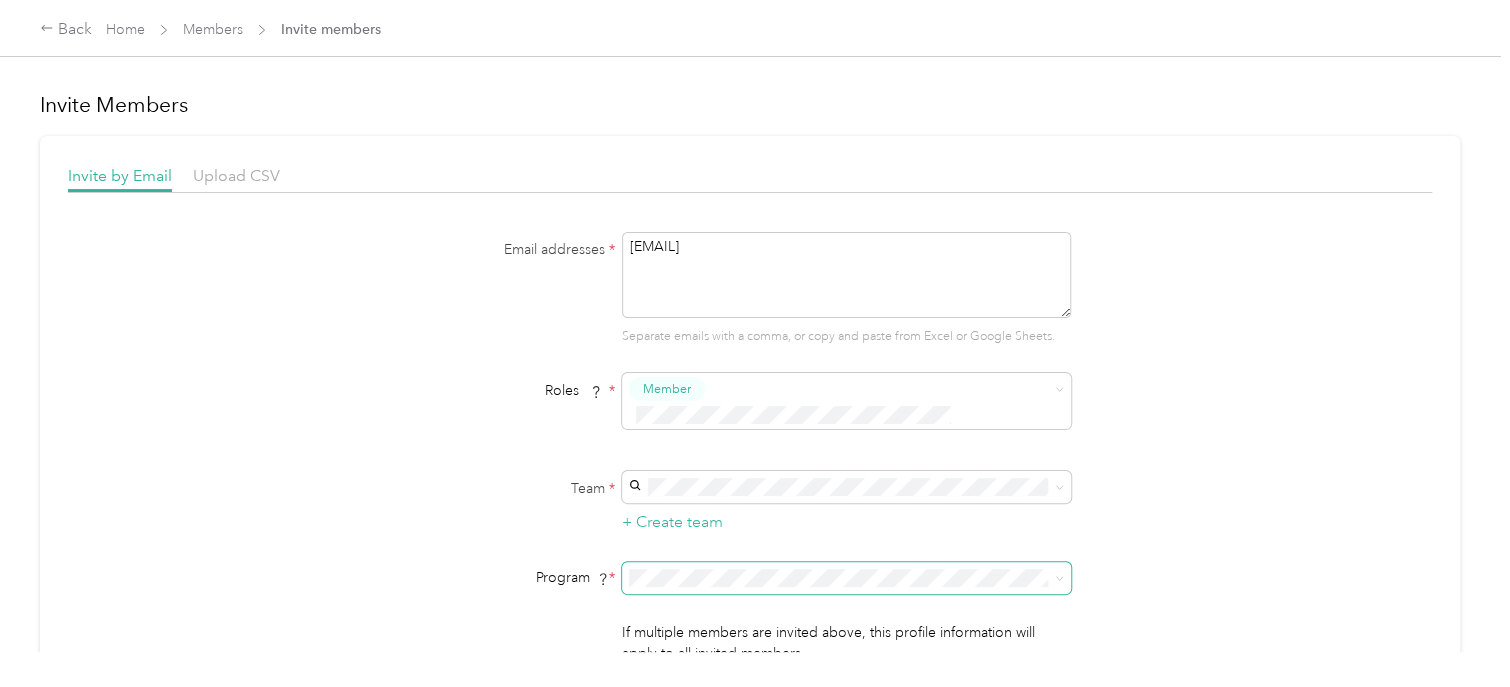 click at bounding box center (846, 578) 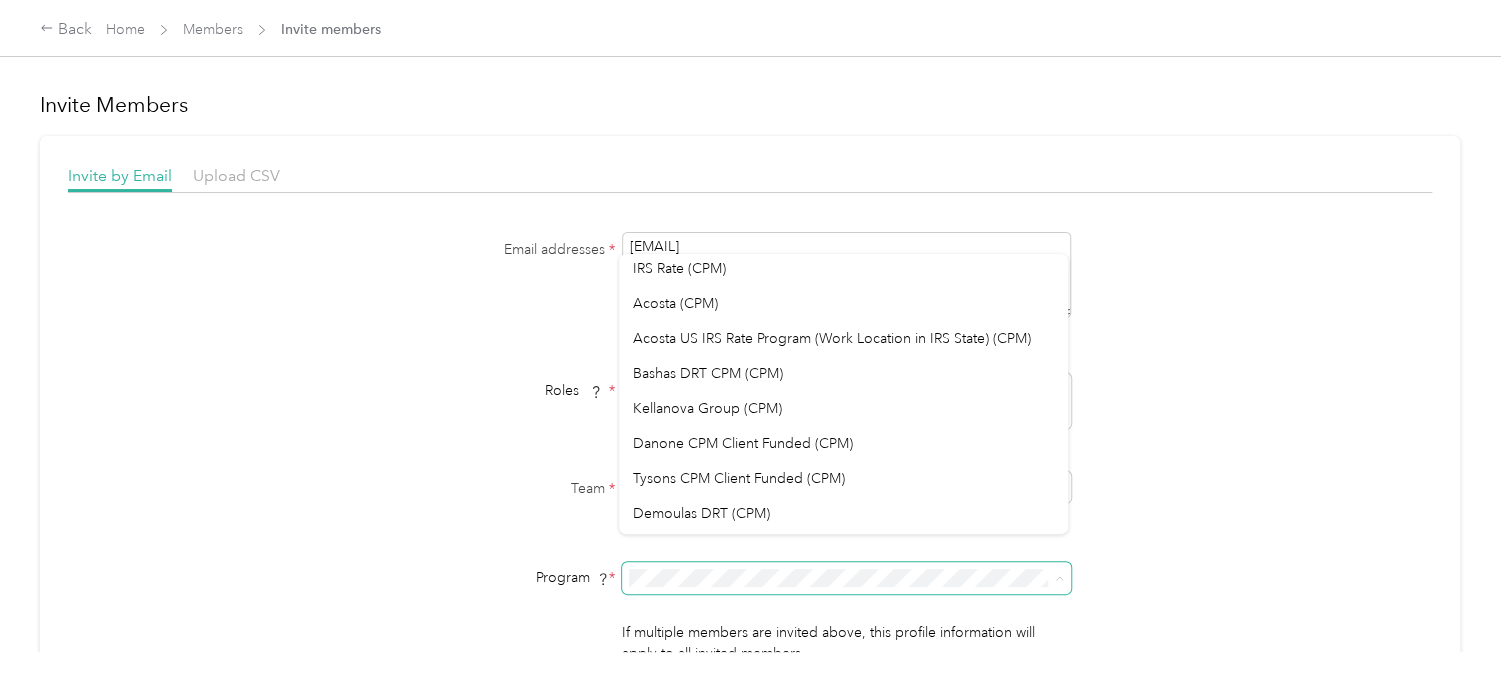 scroll, scrollTop: 0, scrollLeft: 0, axis: both 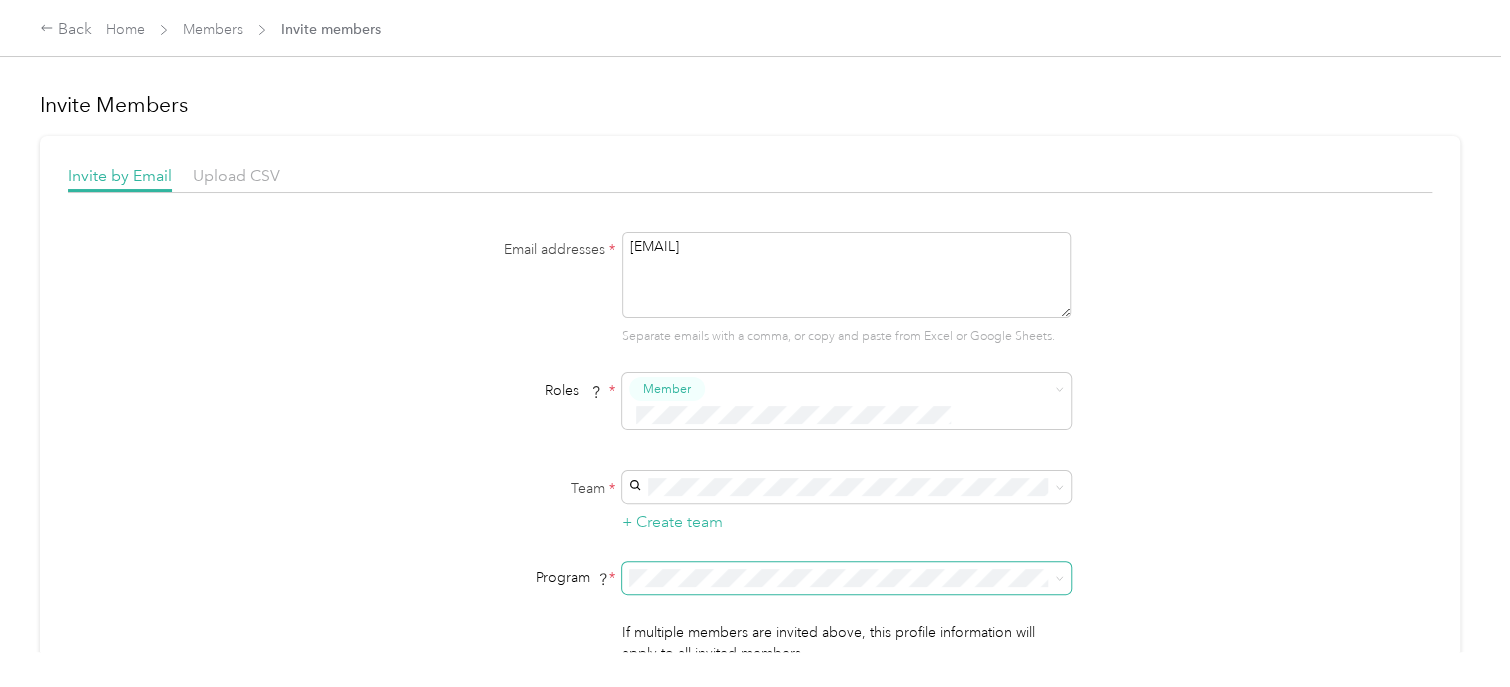 click on "Aco Rate (CPM)" at bounding box center [682, 304] 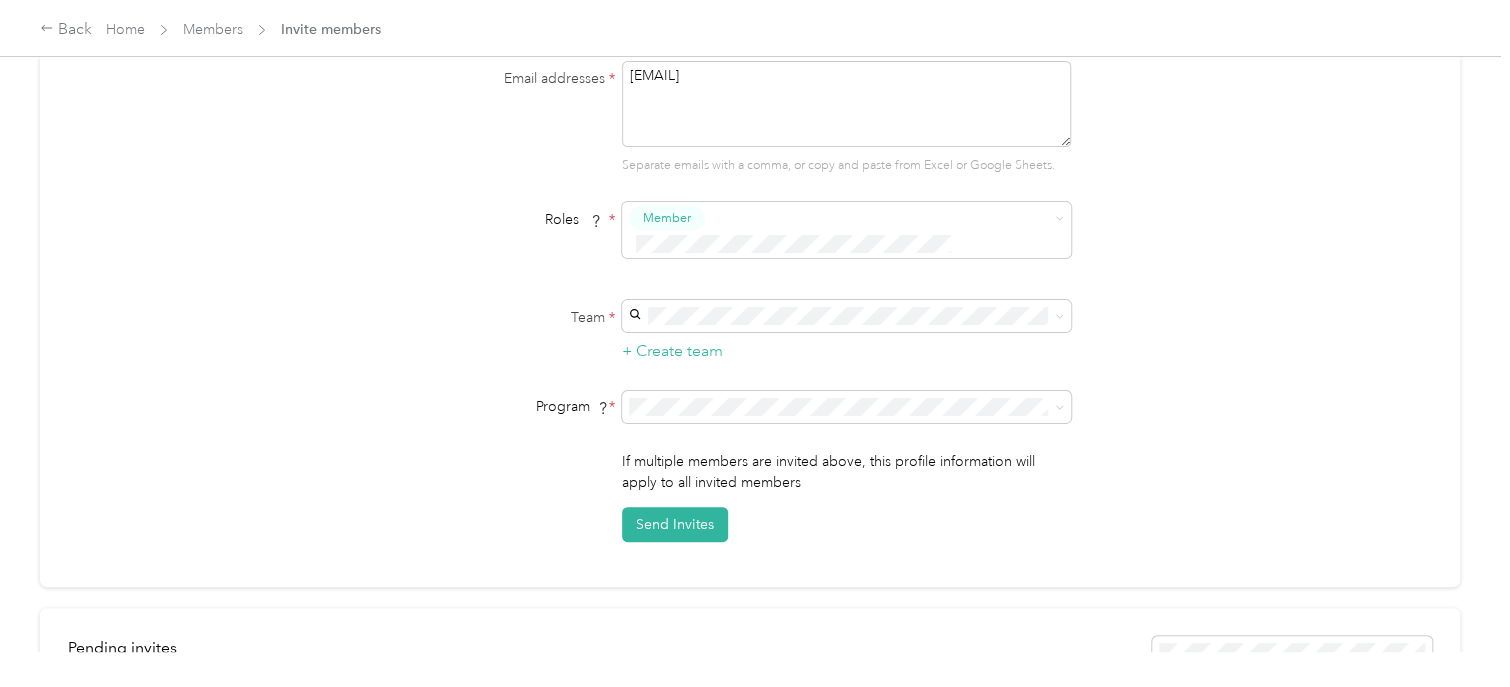 scroll, scrollTop: 240, scrollLeft: 0, axis: vertical 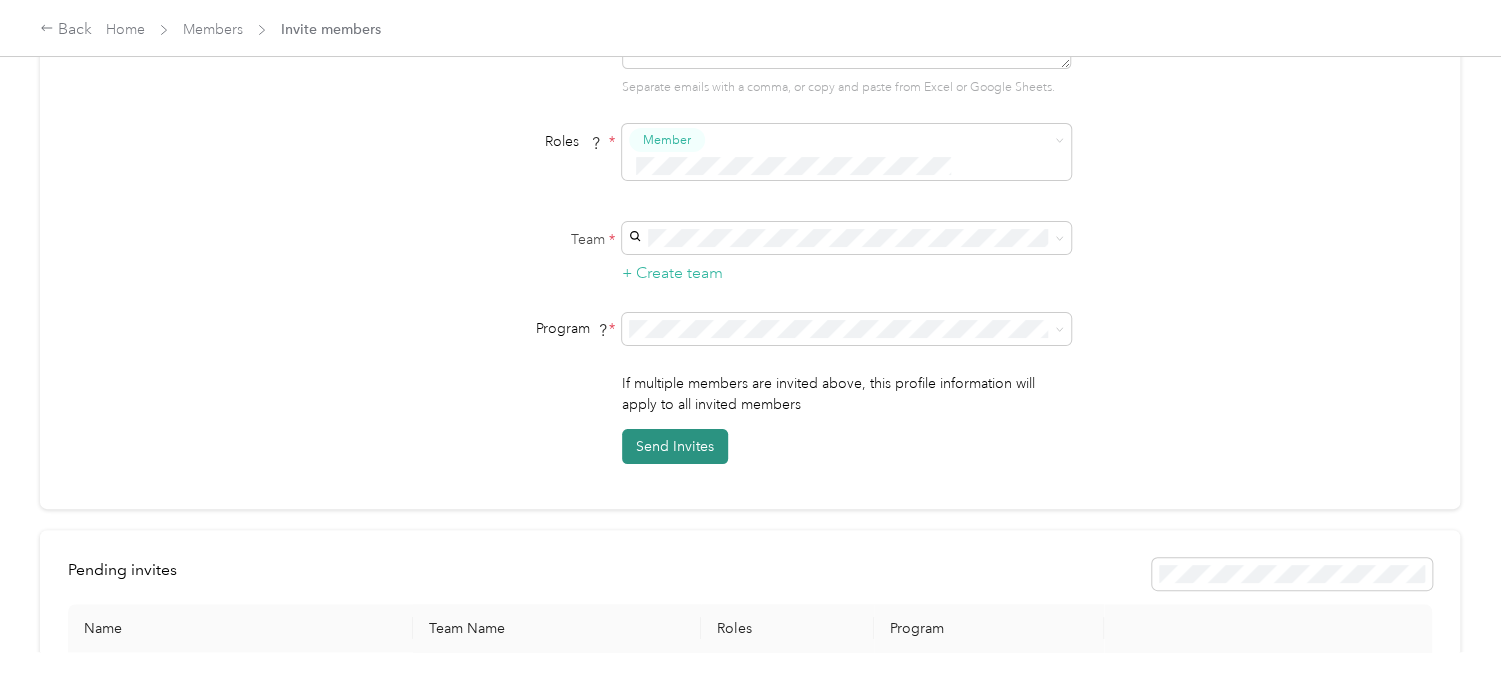 click on "Send Invites" at bounding box center [675, 446] 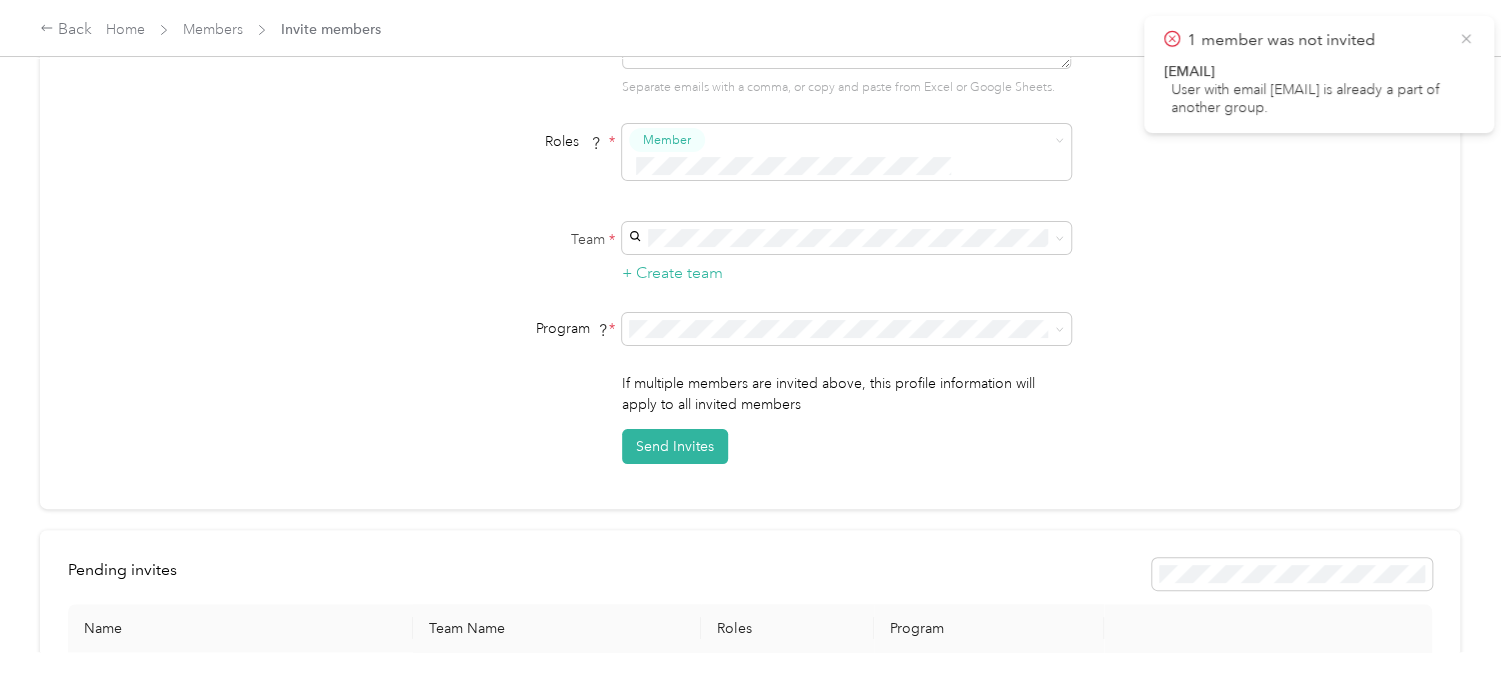 click 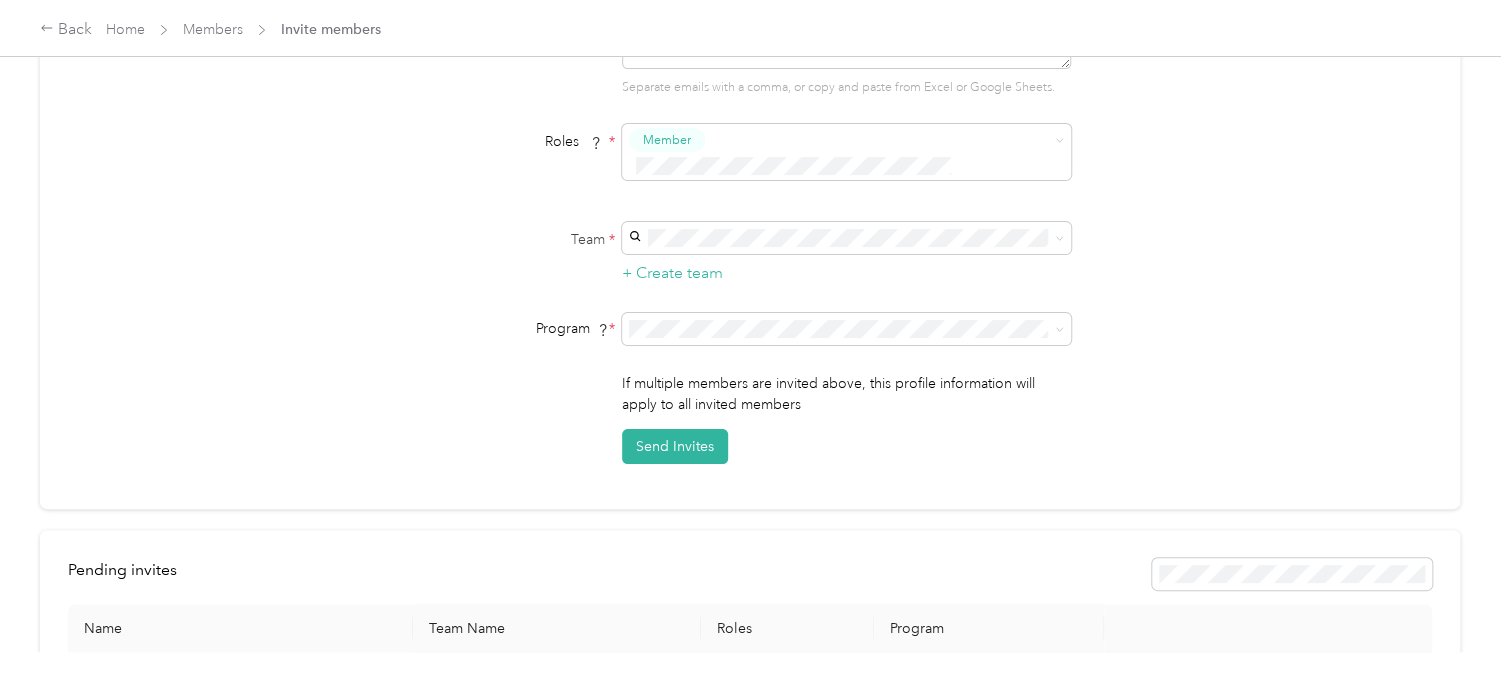 scroll, scrollTop: 0, scrollLeft: 0, axis: both 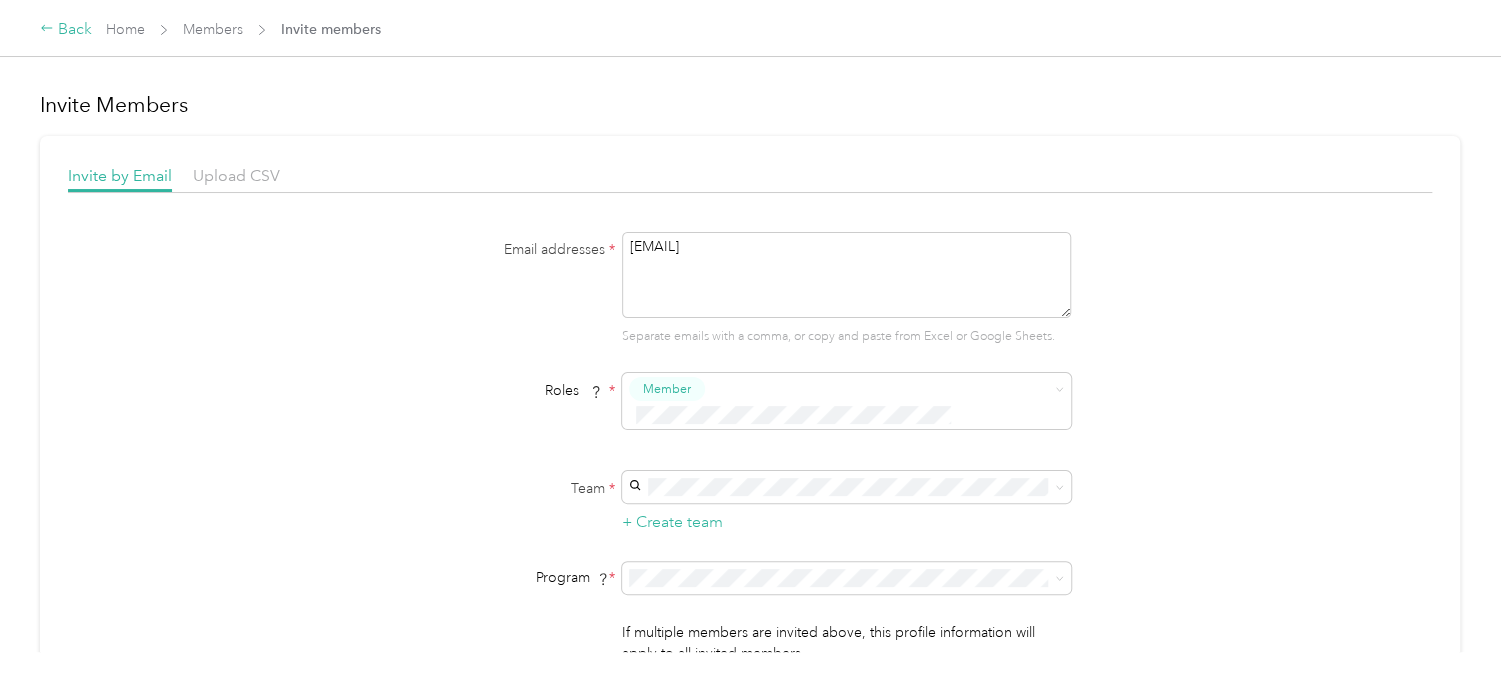 click 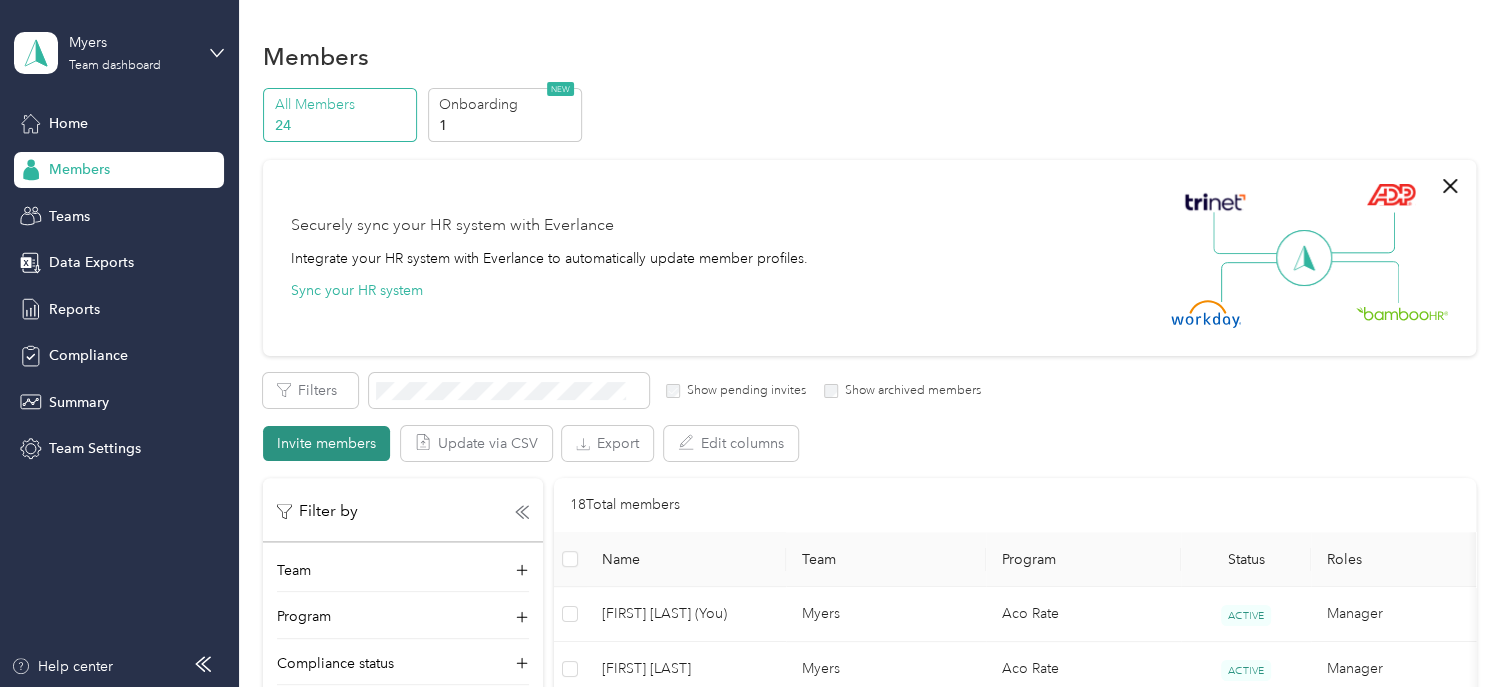 click on "Invite members" at bounding box center [326, 443] 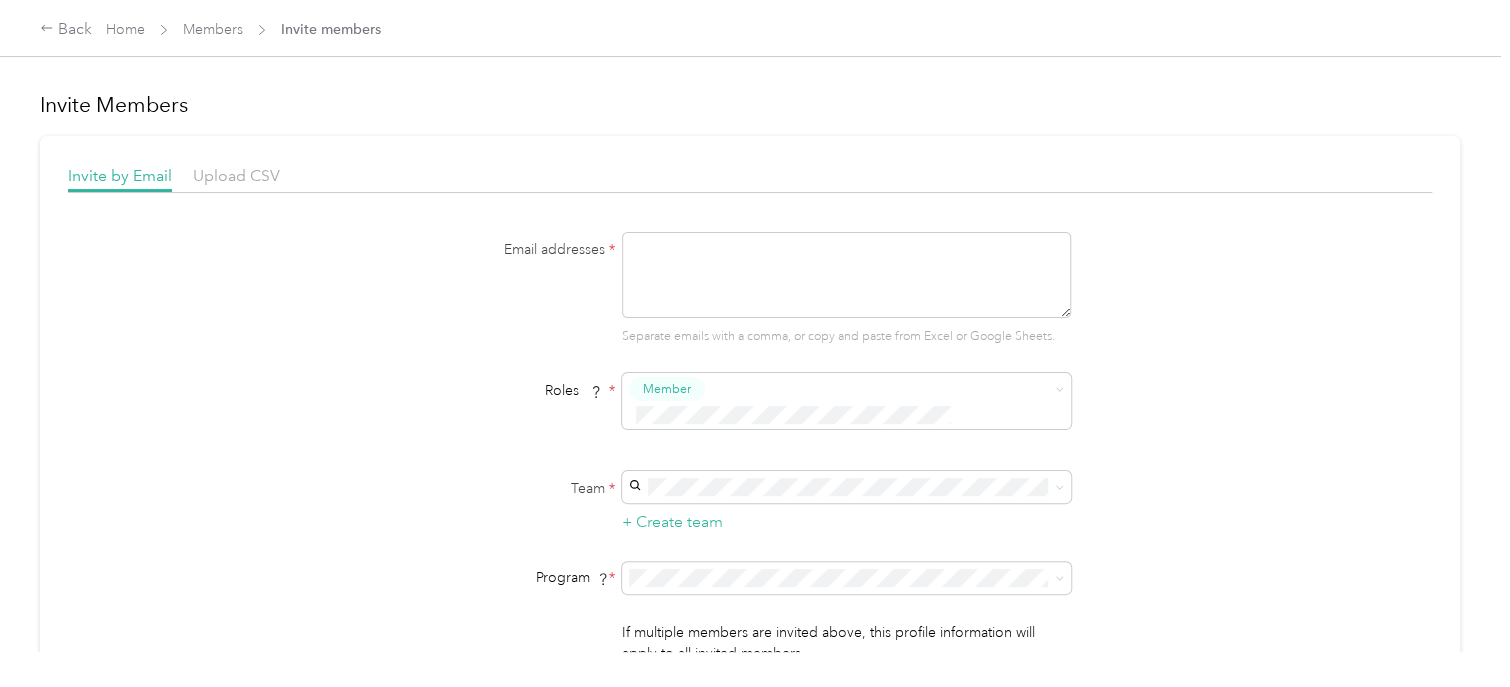 click at bounding box center (846, 275) 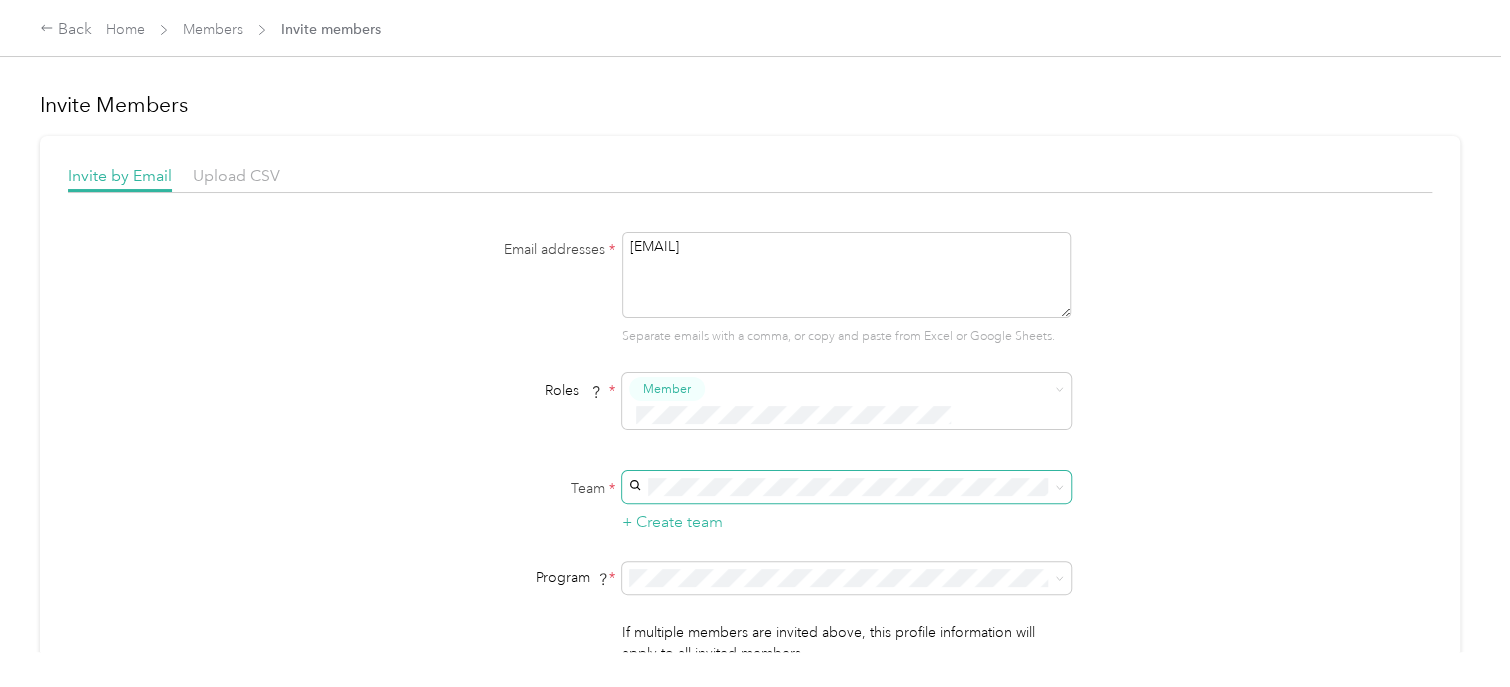 type on "[EMAIL]" 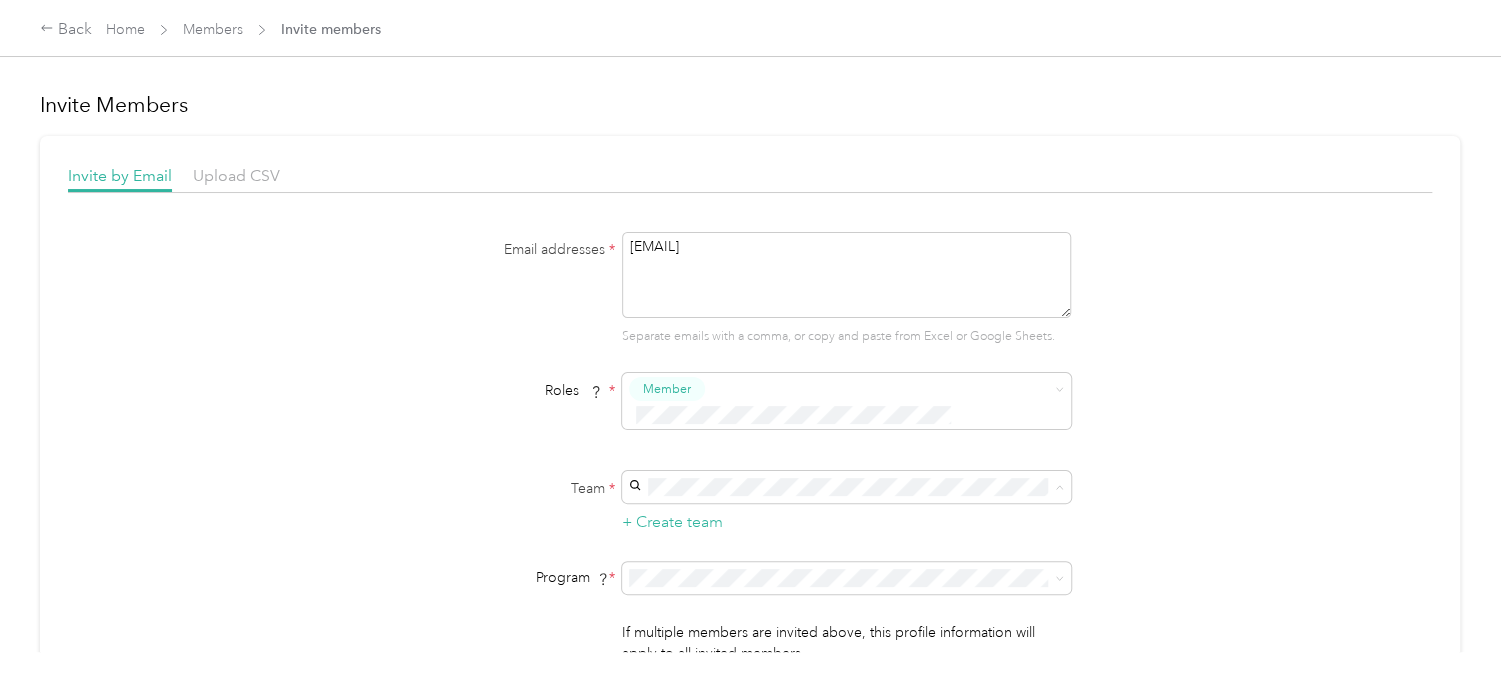 click on "Myers" at bounding box center (652, 495) 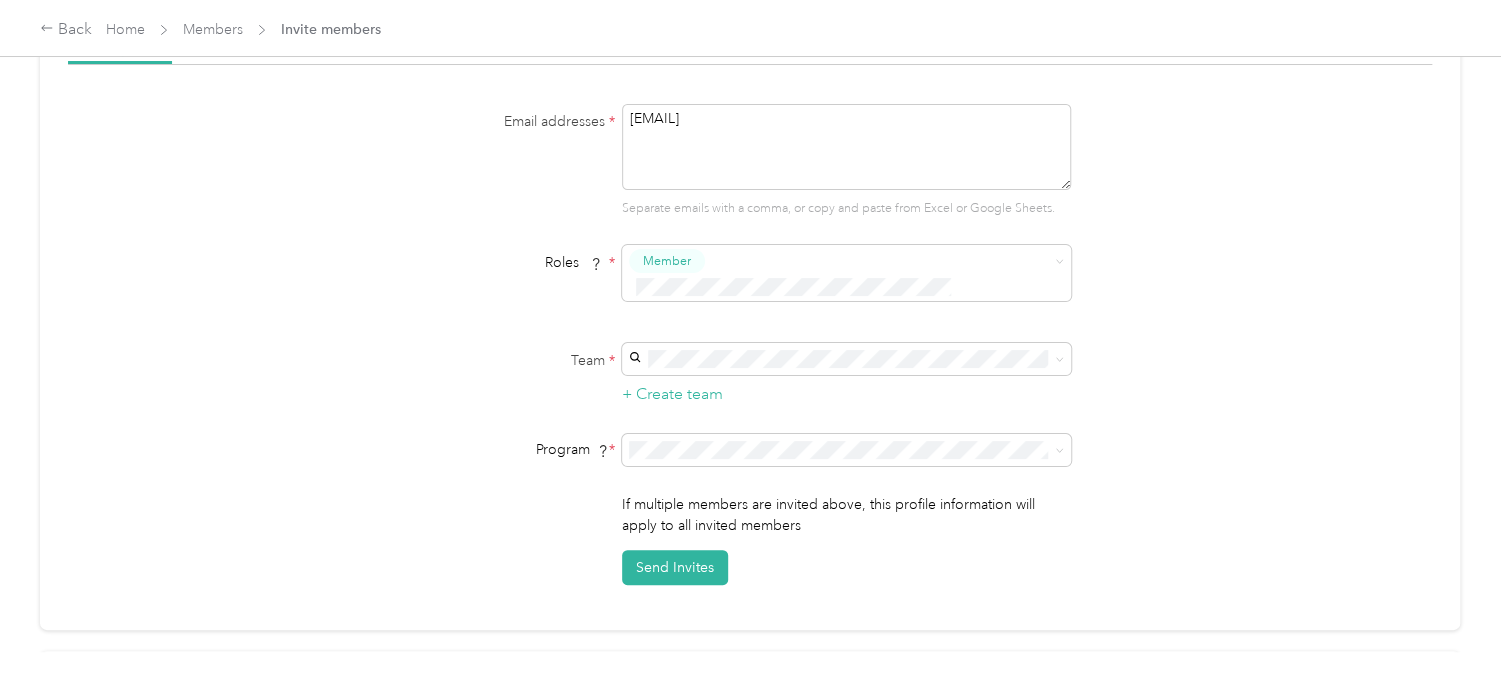 scroll, scrollTop: 132, scrollLeft: 0, axis: vertical 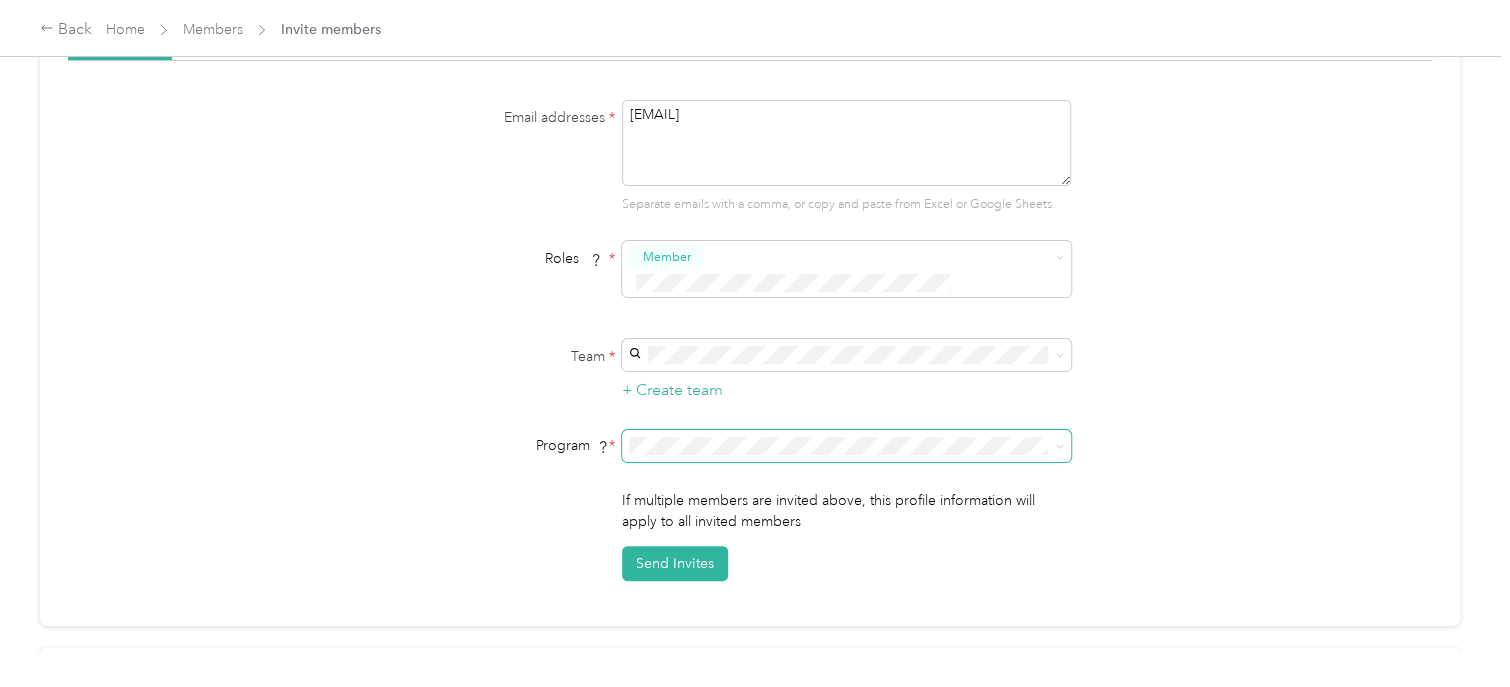 click at bounding box center (1056, 446) 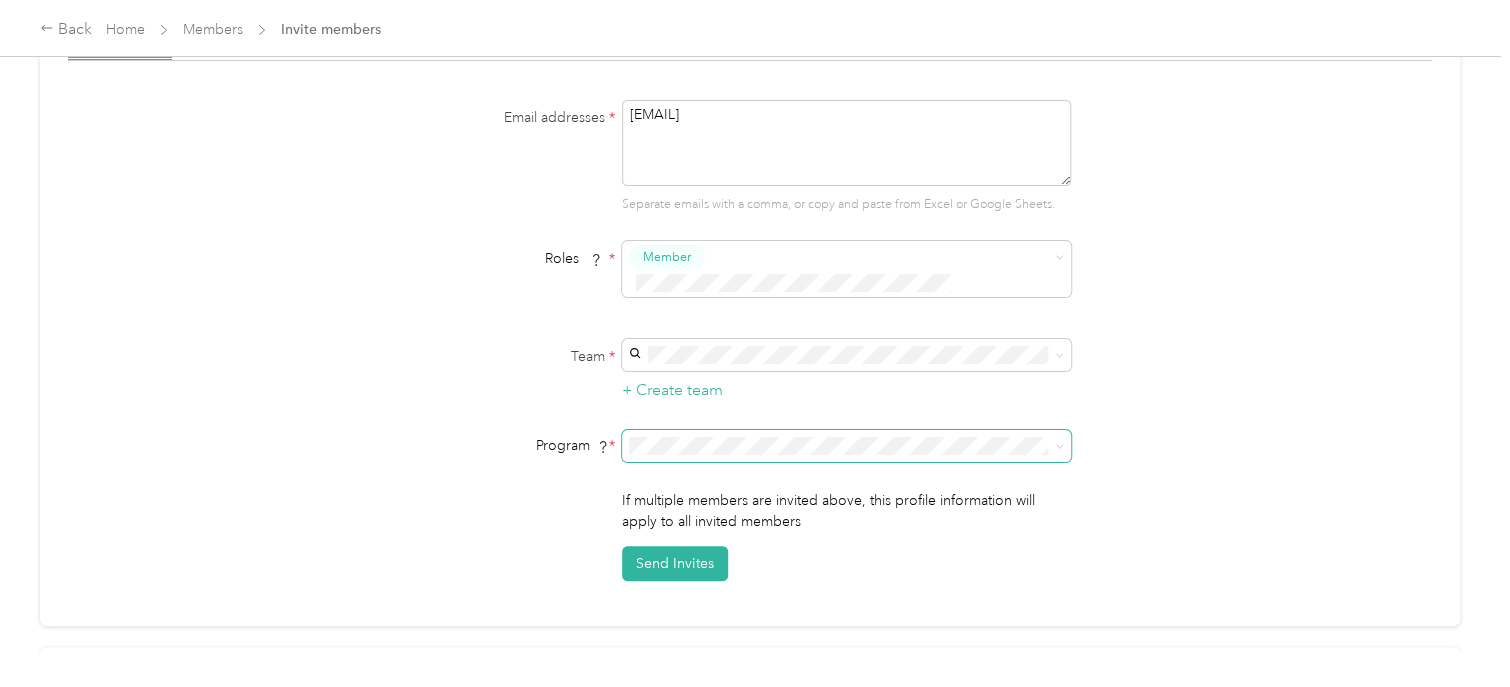 click at bounding box center (1056, 446) 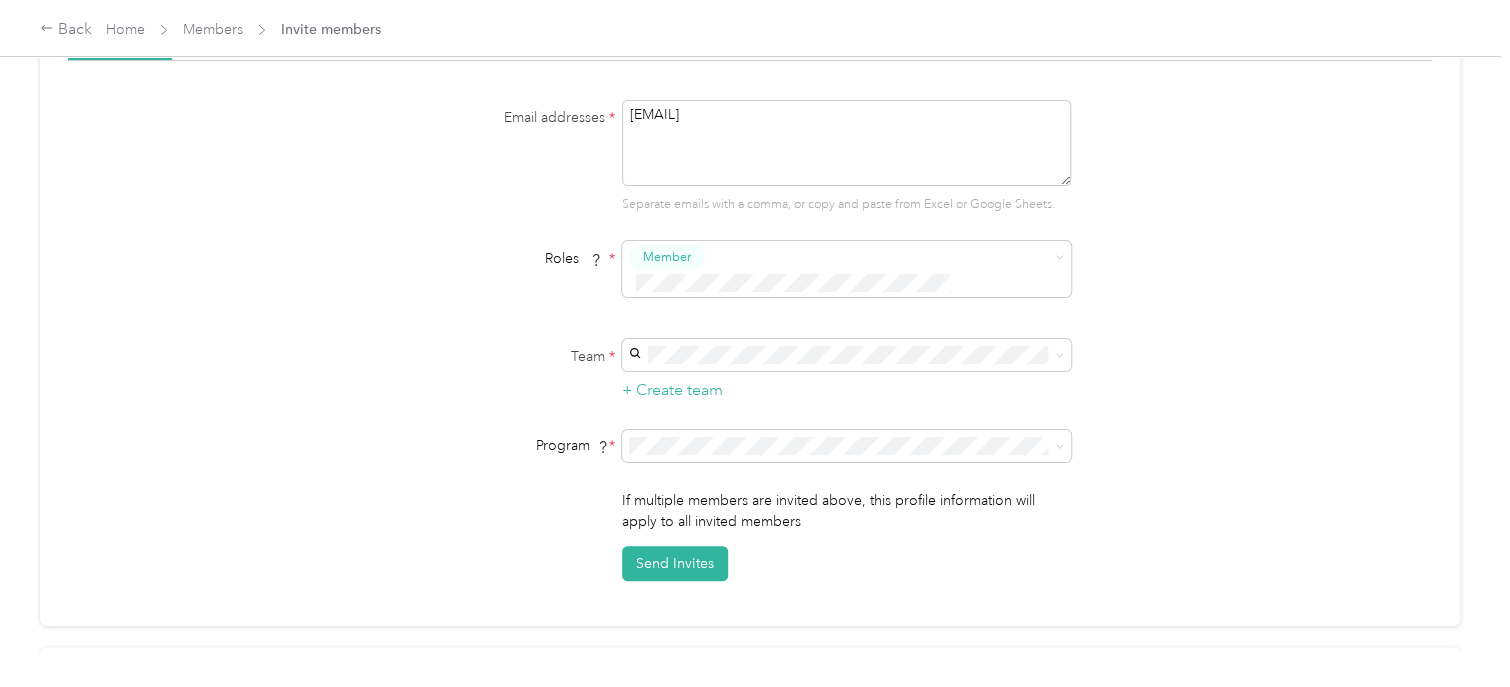 click on "Aco Rate (CPM)" at bounding box center [843, 171] 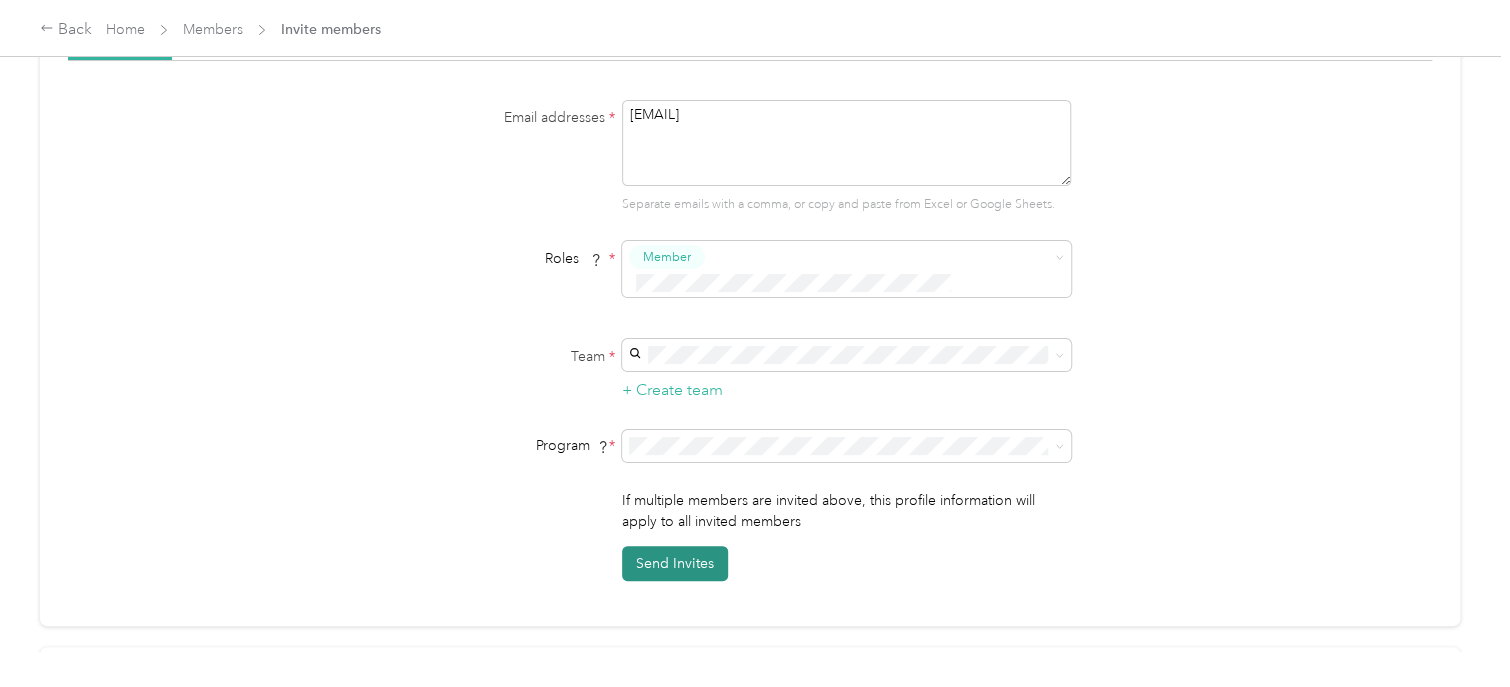 click on "Send Invites" at bounding box center (675, 563) 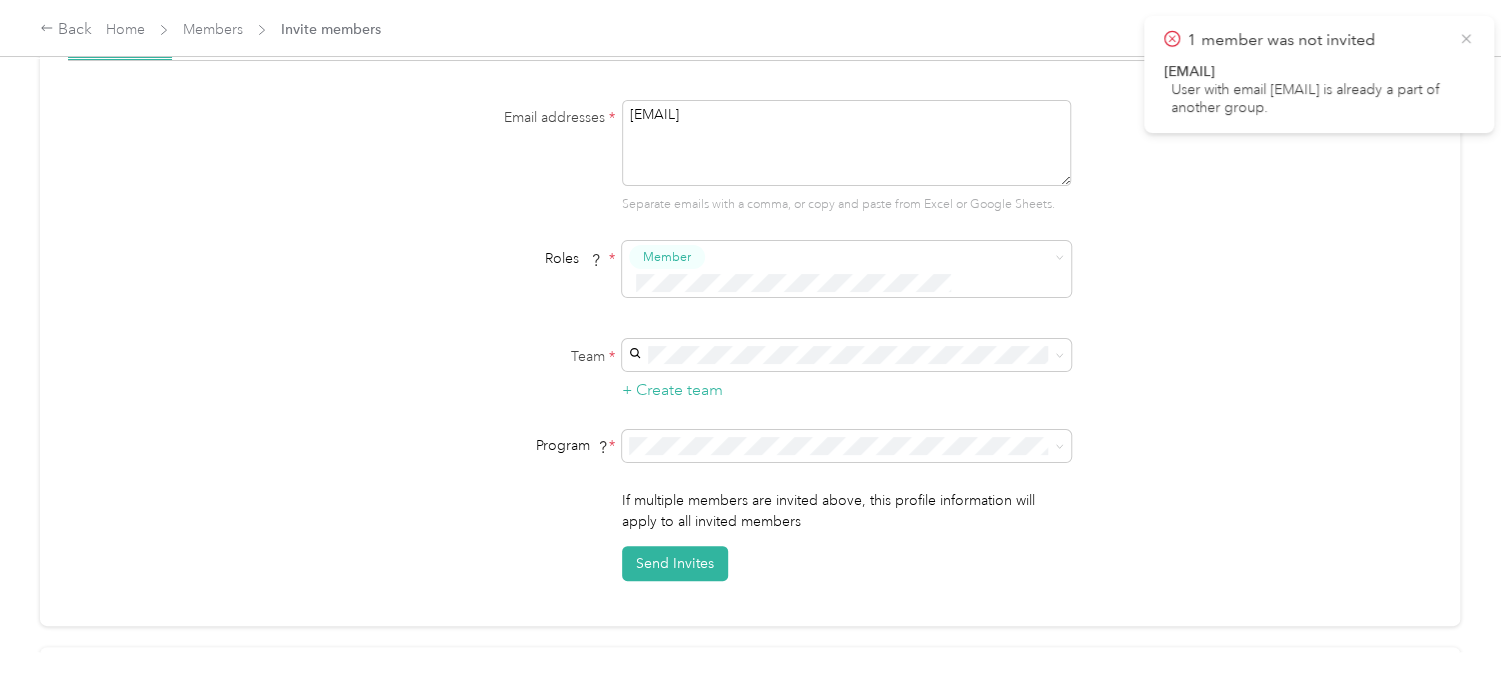 click 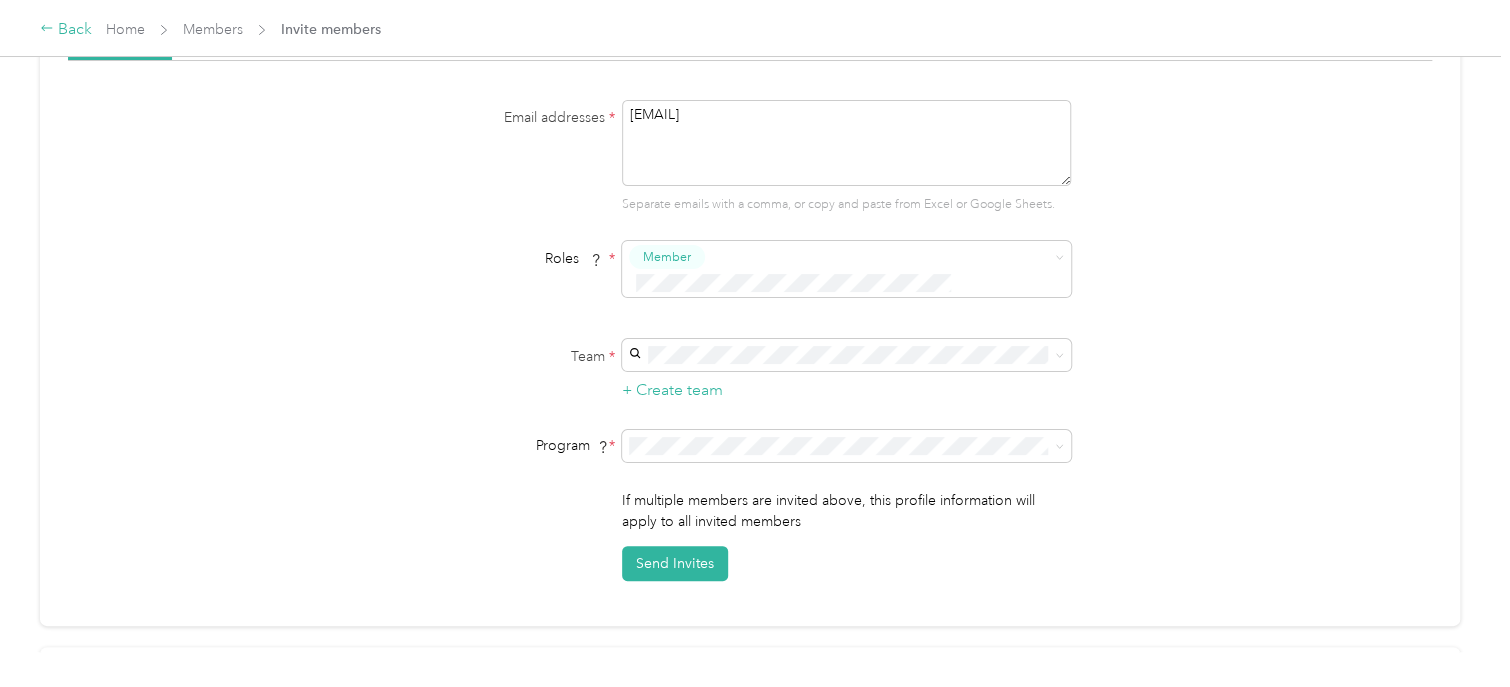 click on "Back" at bounding box center (66, 30) 